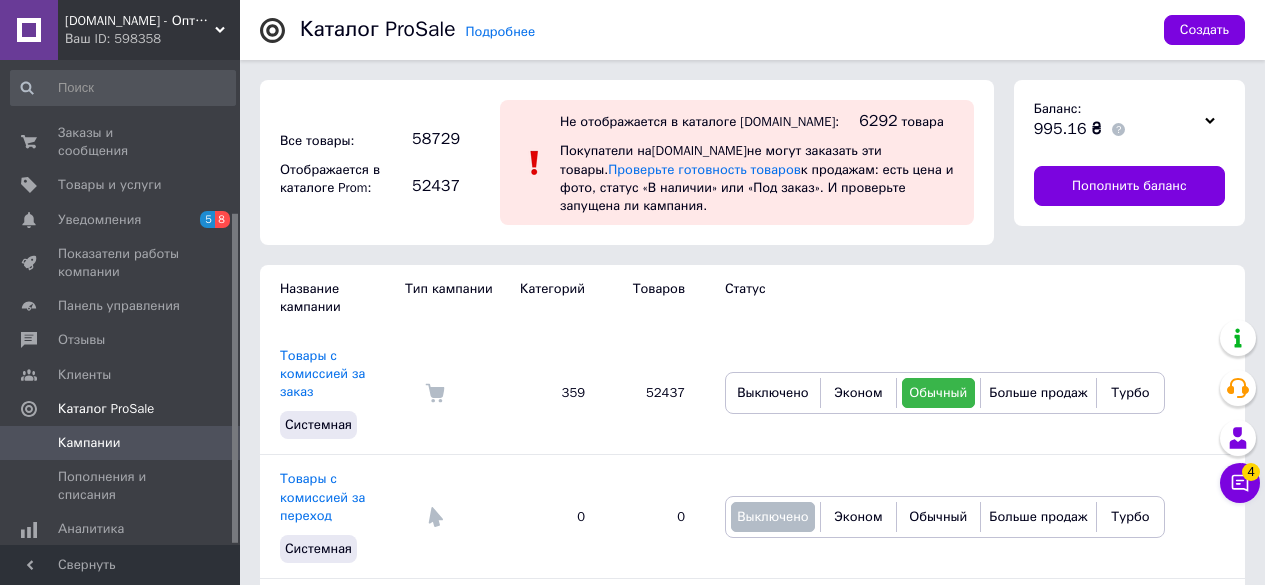scroll, scrollTop: 0, scrollLeft: 0, axis: both 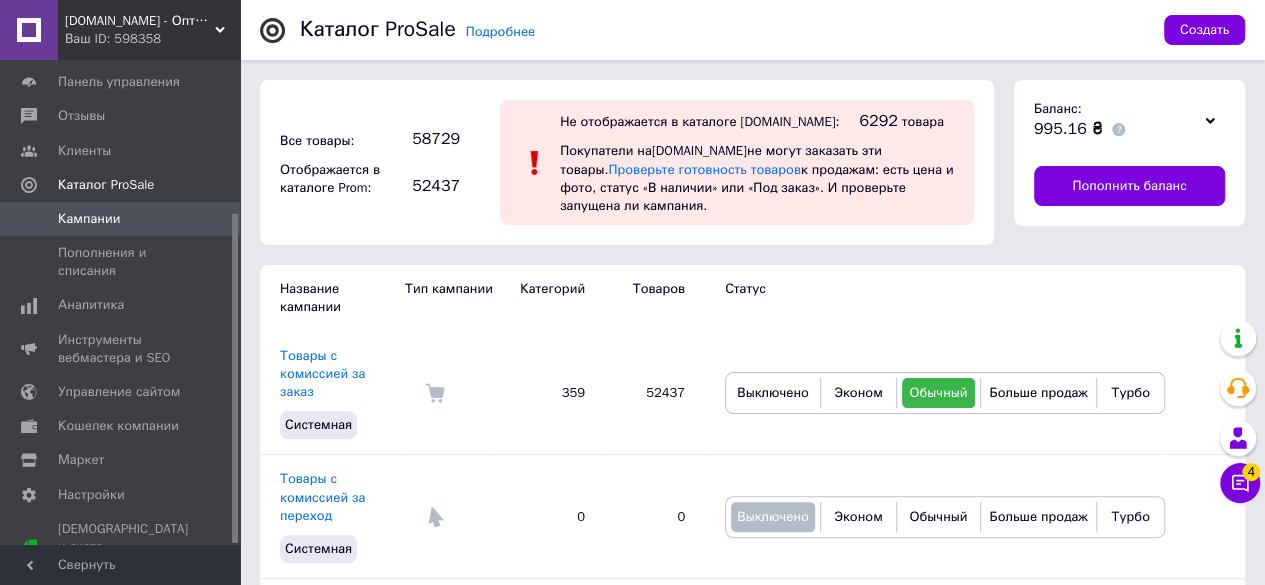click on "Чат с покупателем 4" at bounding box center [1240, 483] 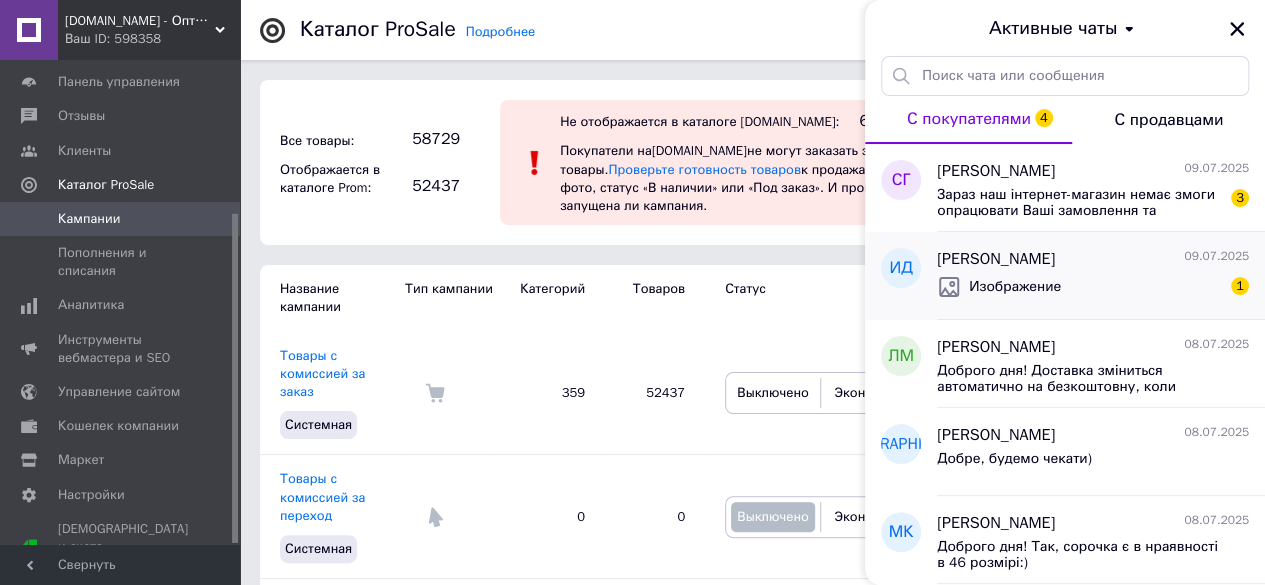 click on "Ира Драч 09.07.2025 Изображение 1" at bounding box center [1101, 276] 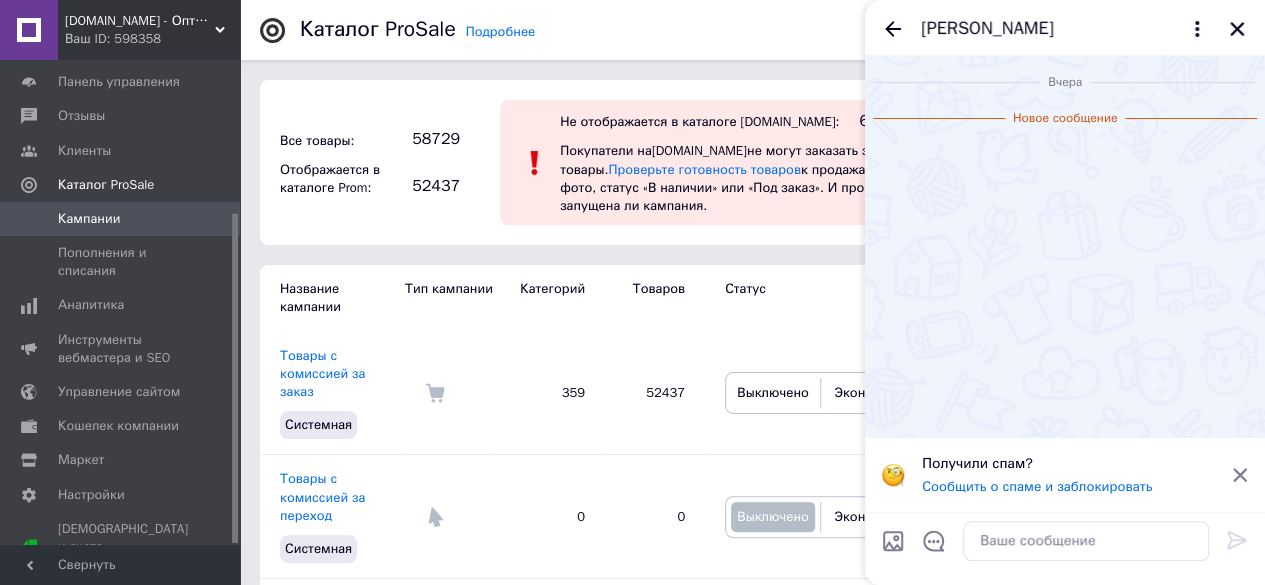 scroll, scrollTop: 10, scrollLeft: 0, axis: vertical 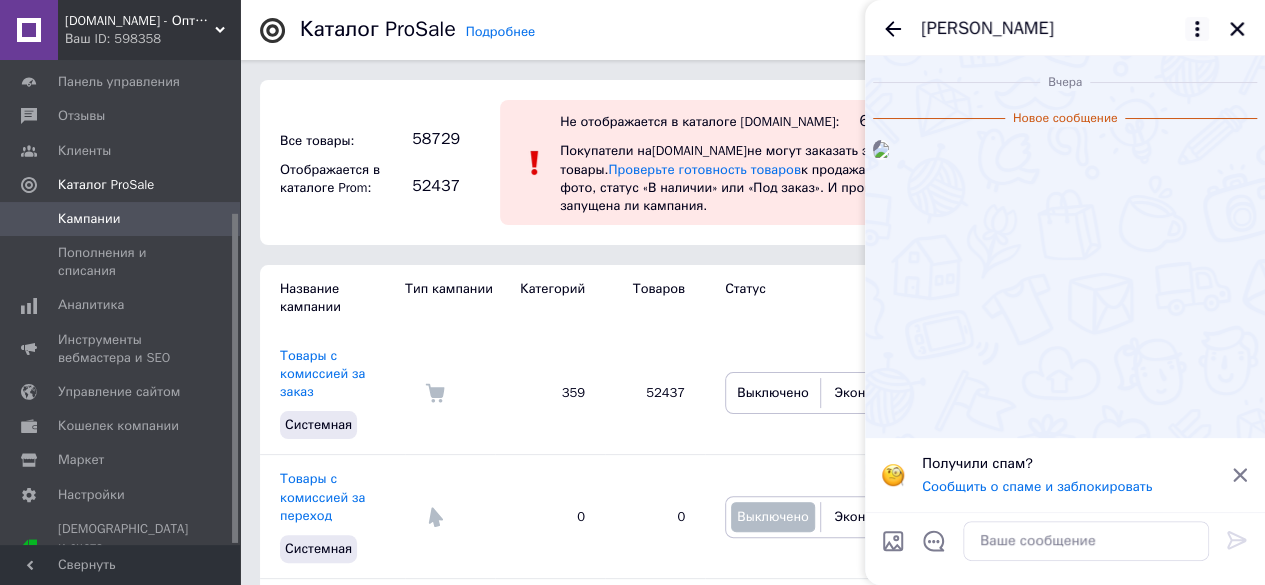 drag, startPoint x: 1200, startPoint y: 22, endPoint x: 1195, endPoint y: 31, distance: 10.29563 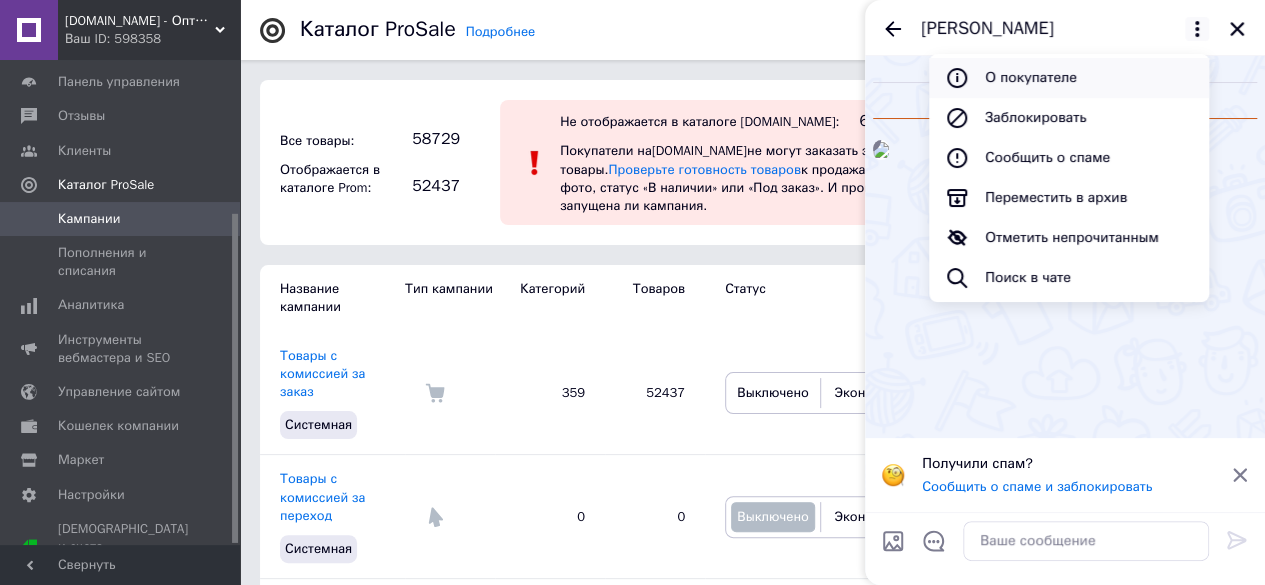 click on "О покупателе" at bounding box center (1069, 78) 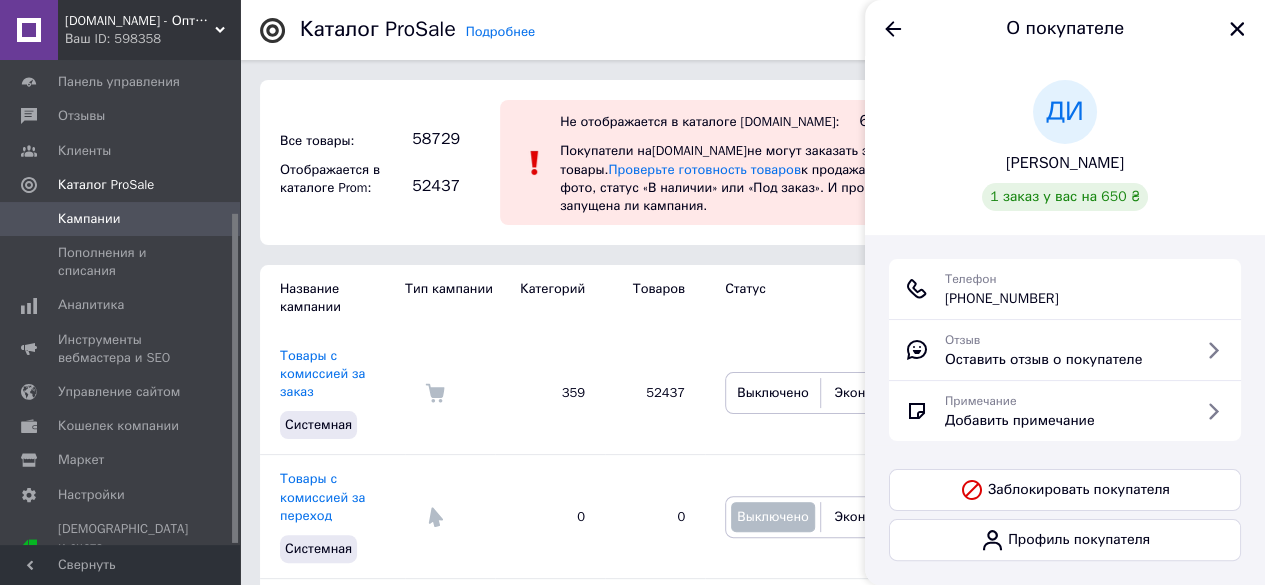 drag, startPoint x: 1080, startPoint y: 301, endPoint x: 948, endPoint y: 301, distance: 132 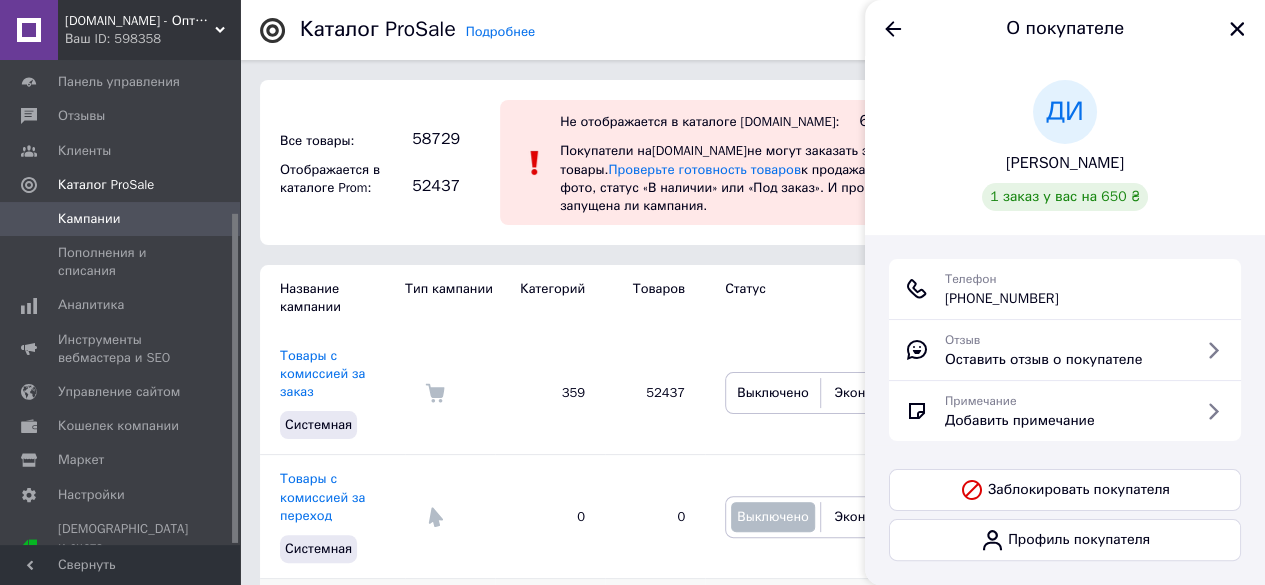 copy on "+380 (98) 346-35-77" 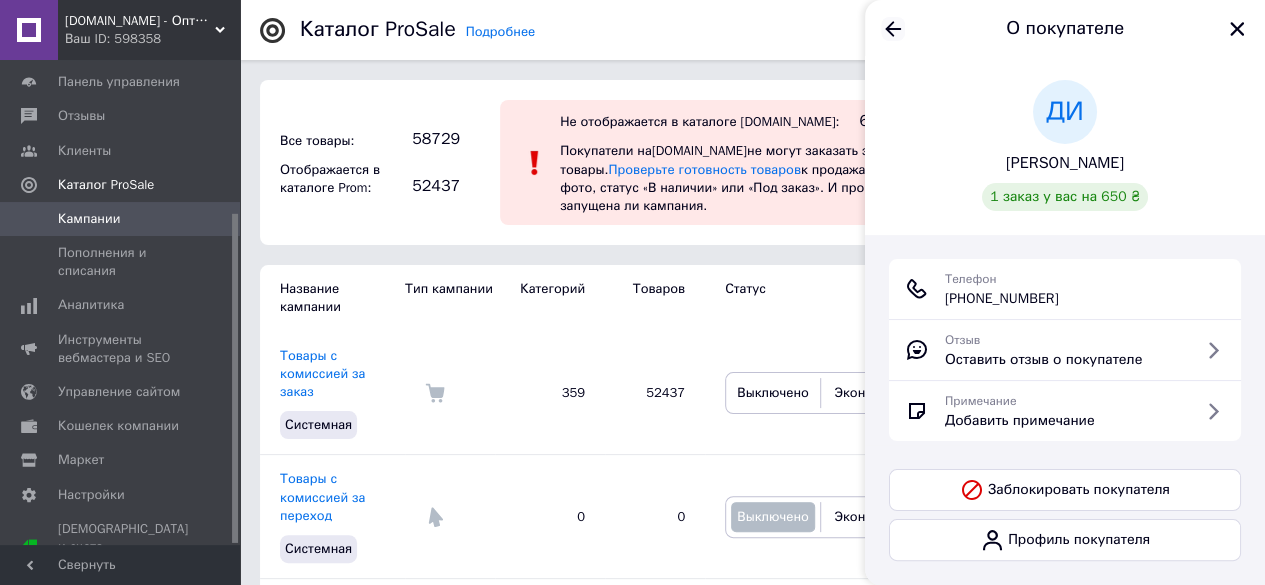 click 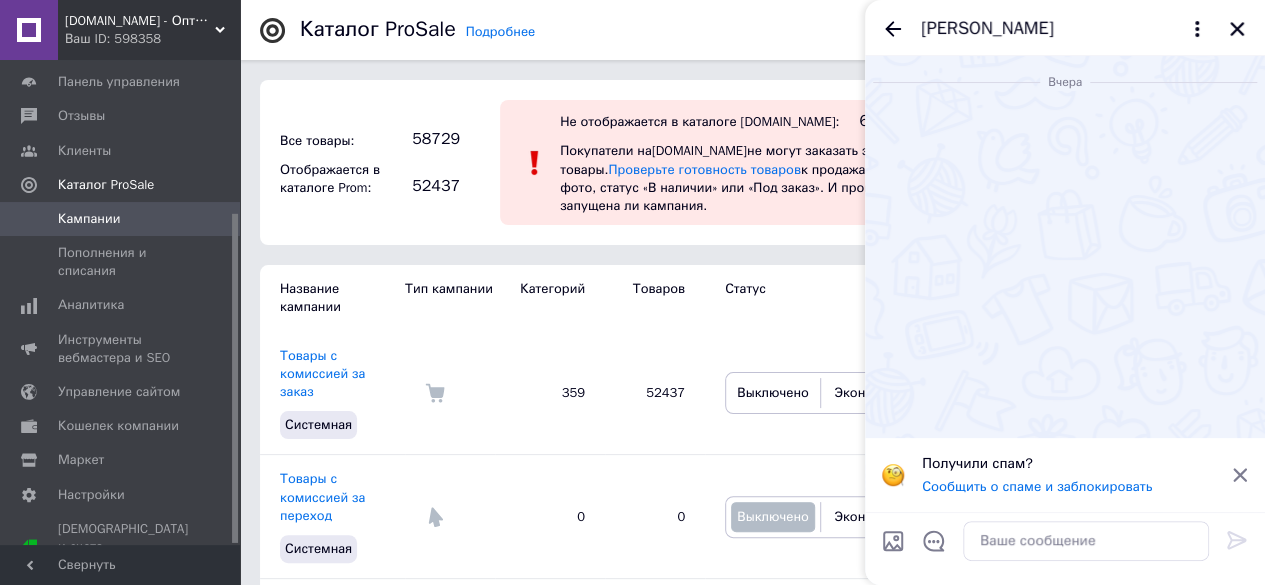 scroll, scrollTop: 71, scrollLeft: 0, axis: vertical 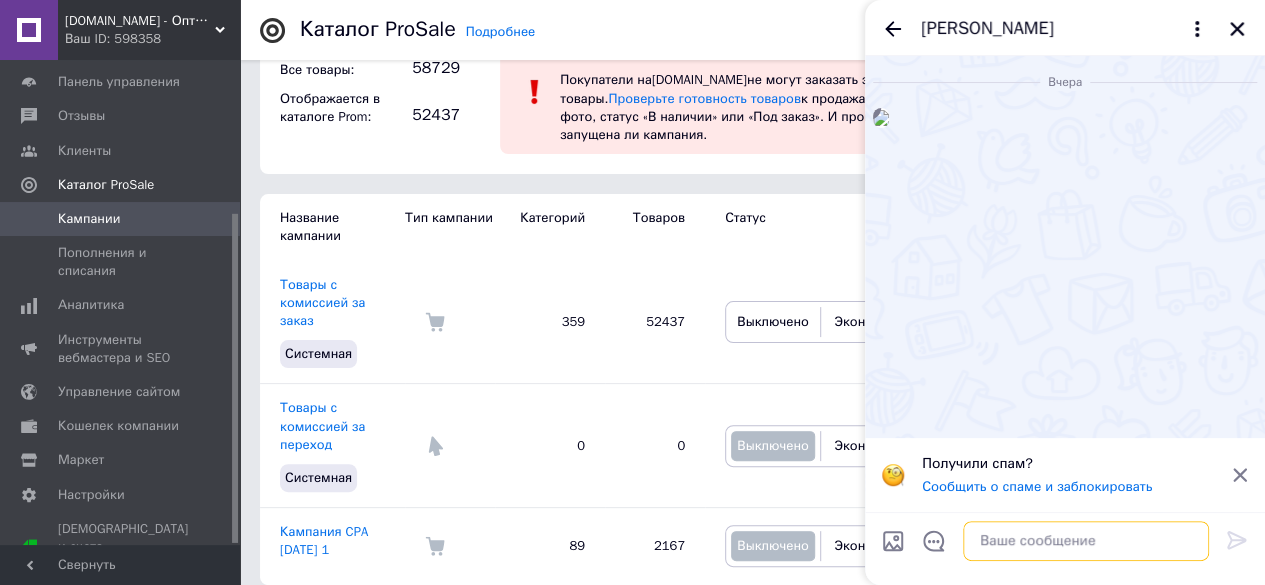 click at bounding box center (1086, 541) 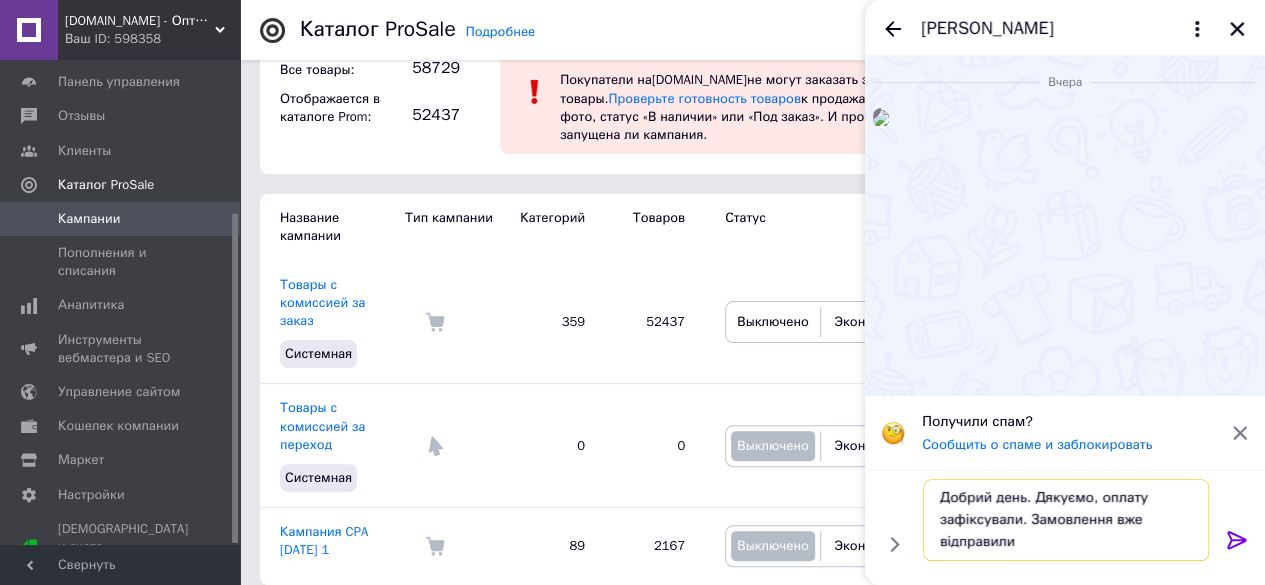 scroll, scrollTop: 14, scrollLeft: 0, axis: vertical 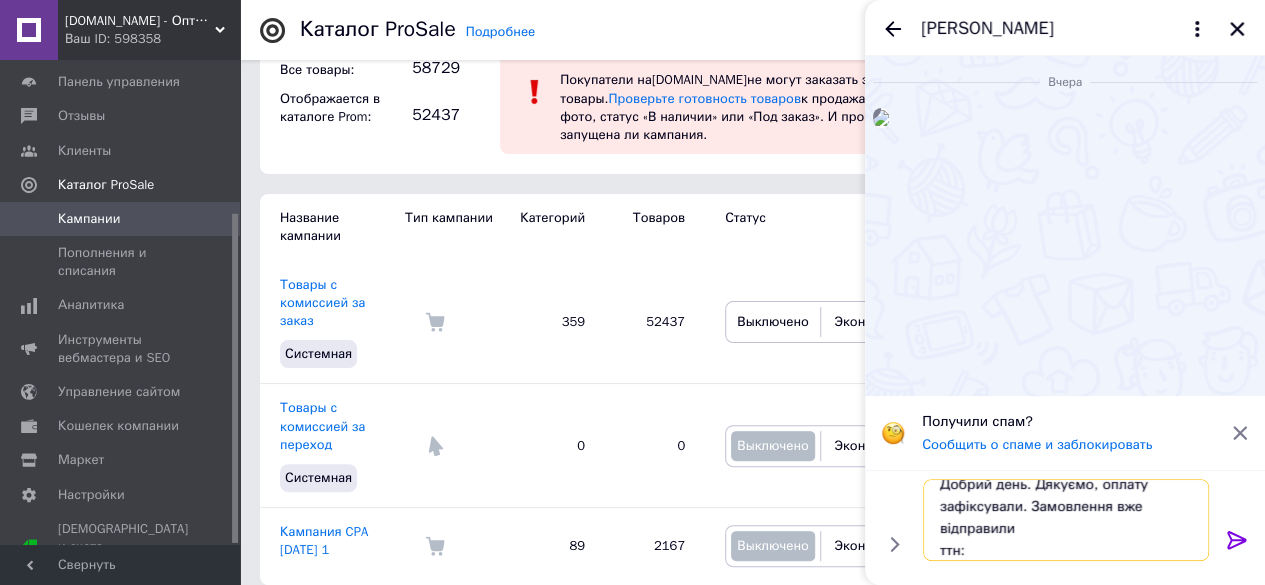 paste on "0505335713979" 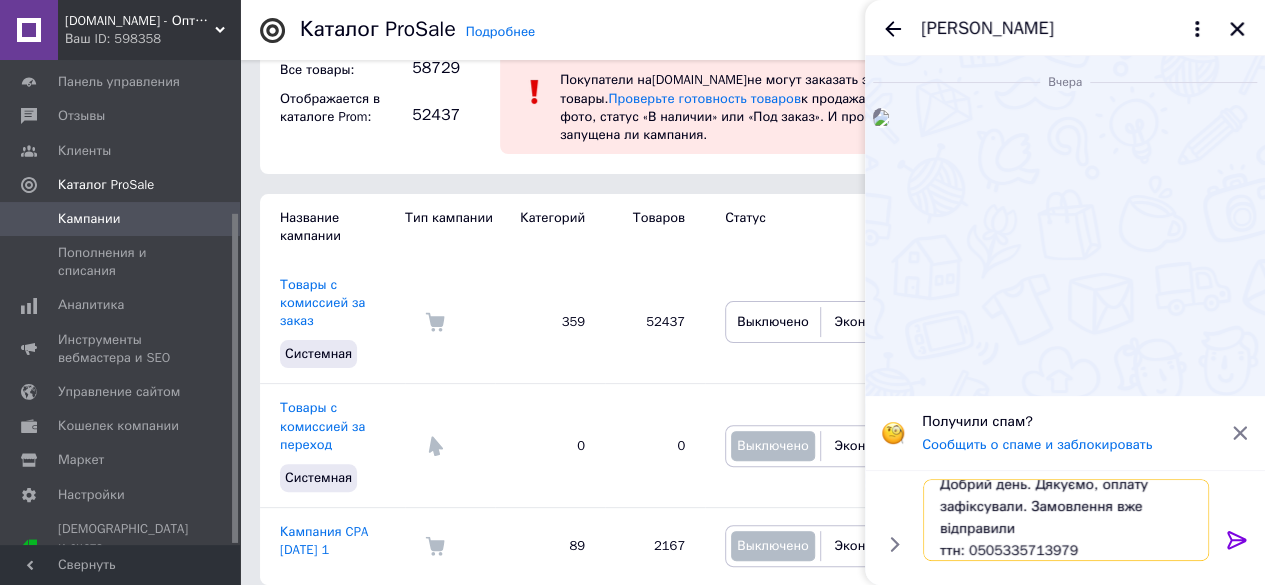type on "Добрий день. Дякуємо, оплату зафіксували. Замовлення вже відправили
ттн: 0505335713979" 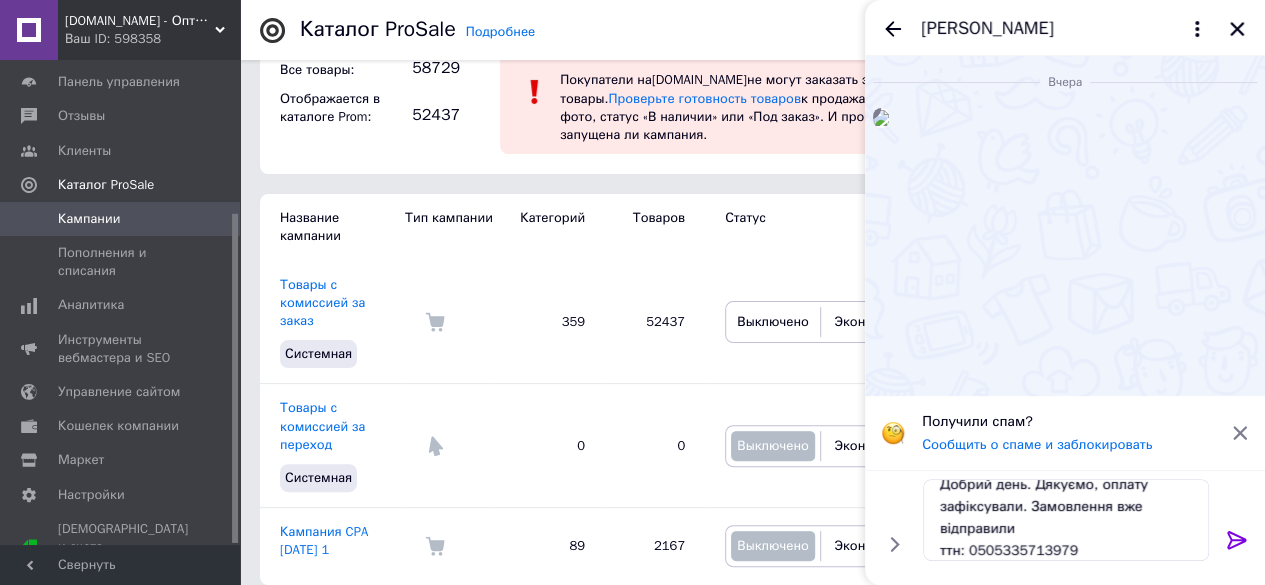 click 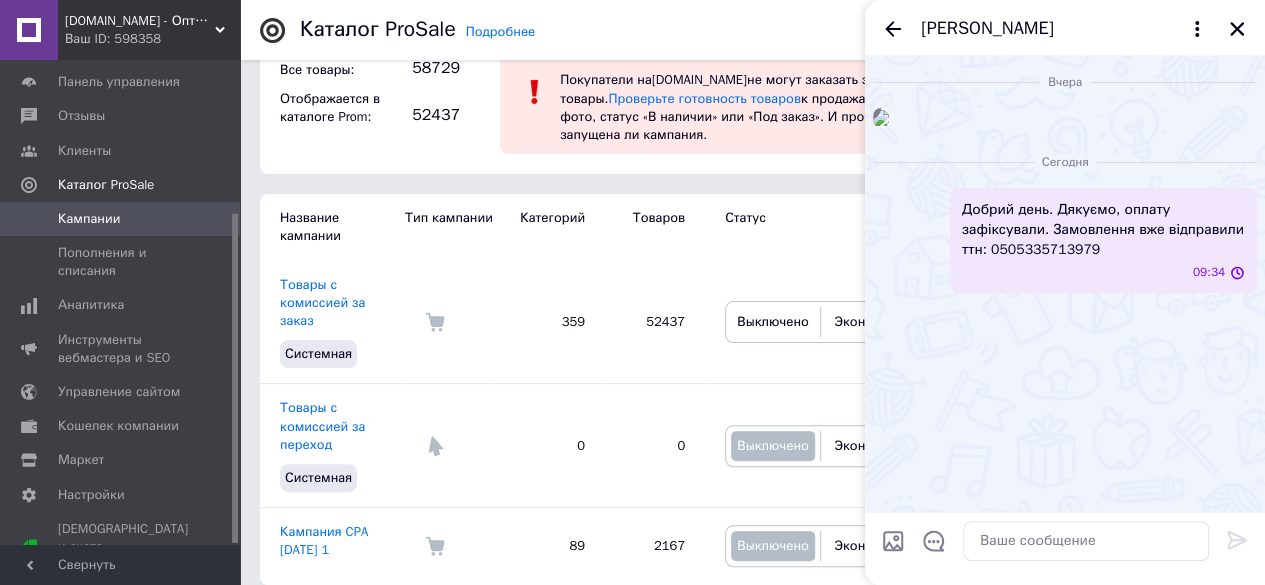 scroll, scrollTop: 0, scrollLeft: 0, axis: both 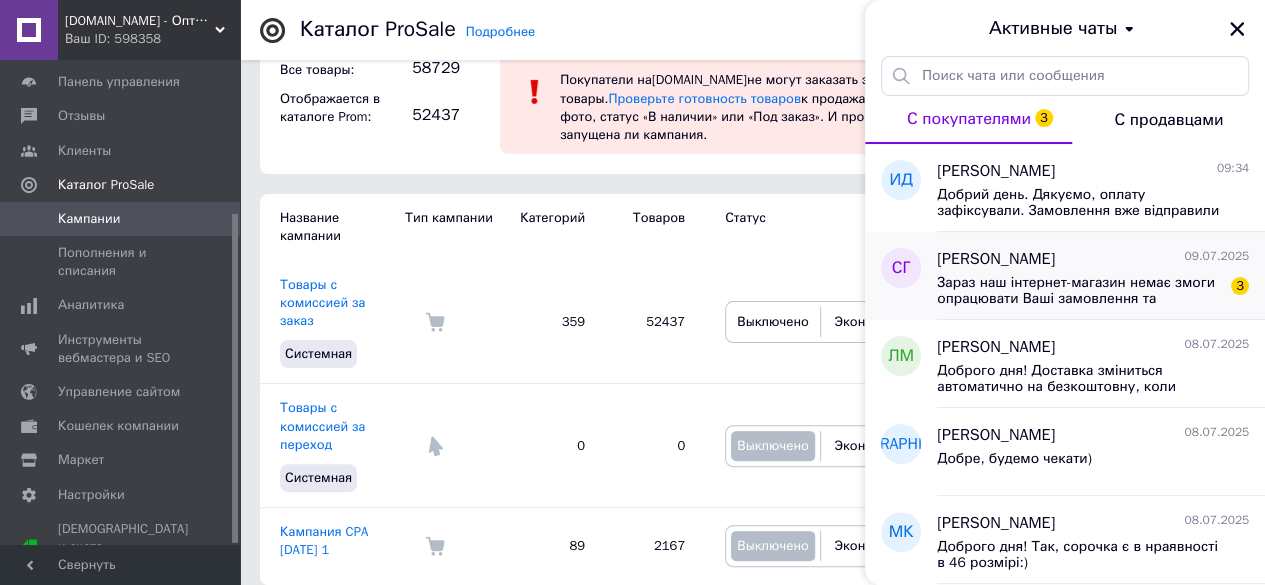 click on "Сергій Гавриленко" at bounding box center (996, 259) 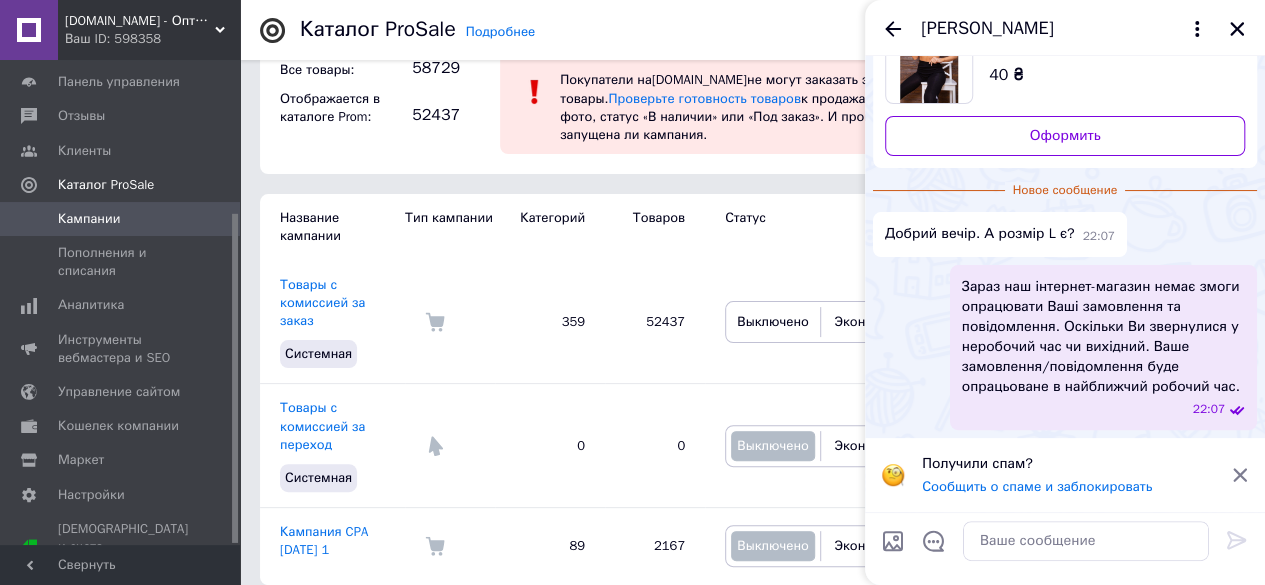 scroll, scrollTop: 0, scrollLeft: 0, axis: both 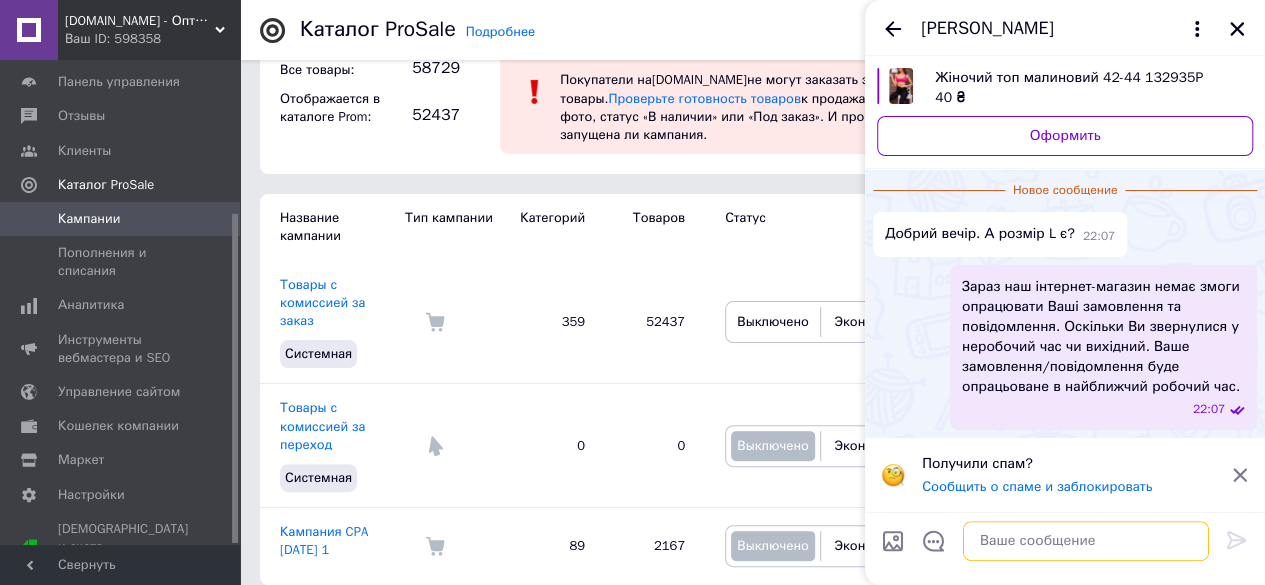 click at bounding box center (1086, 541) 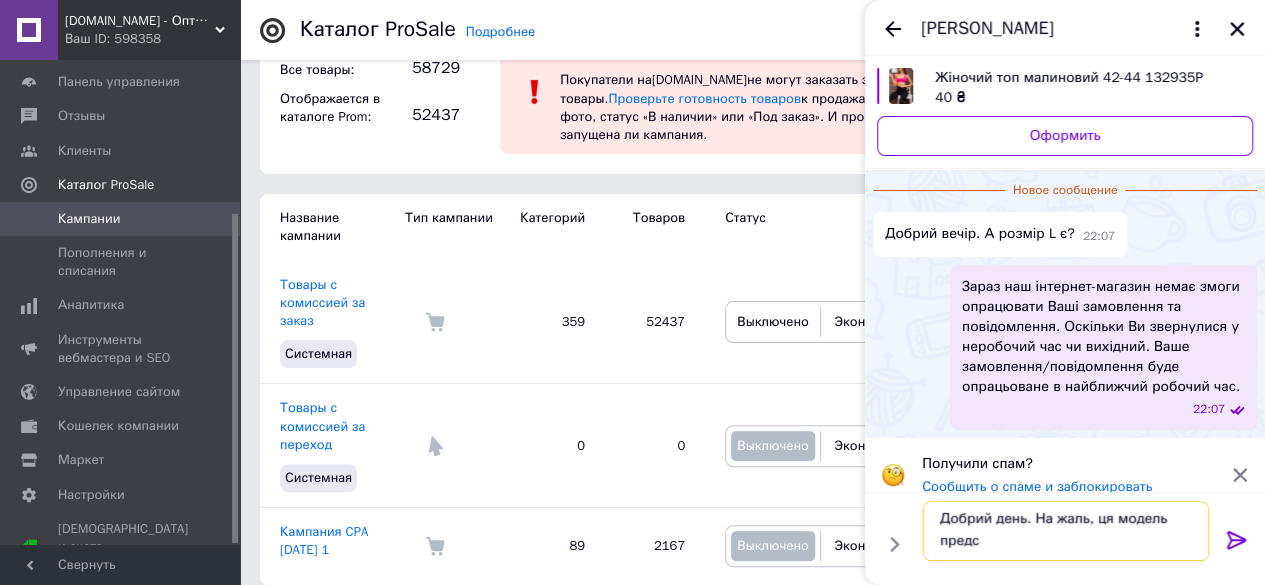 scroll, scrollTop: 1, scrollLeft: 0, axis: vertical 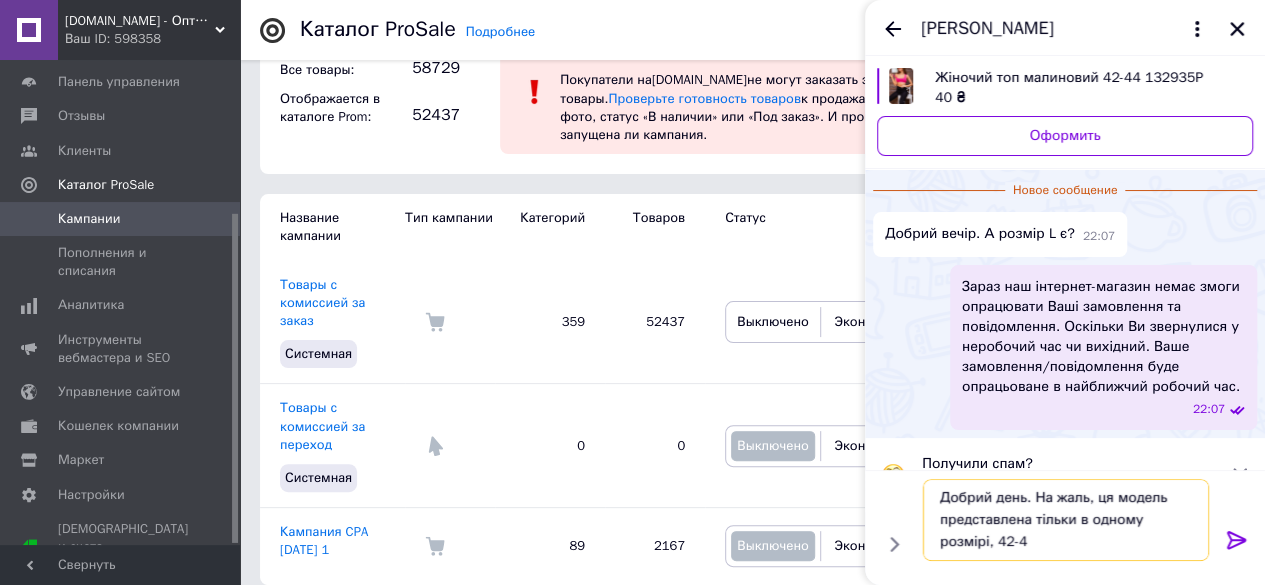 type on "Добрий день. На жаль, ця модель представлена тільки в одному розмірі, 42-44" 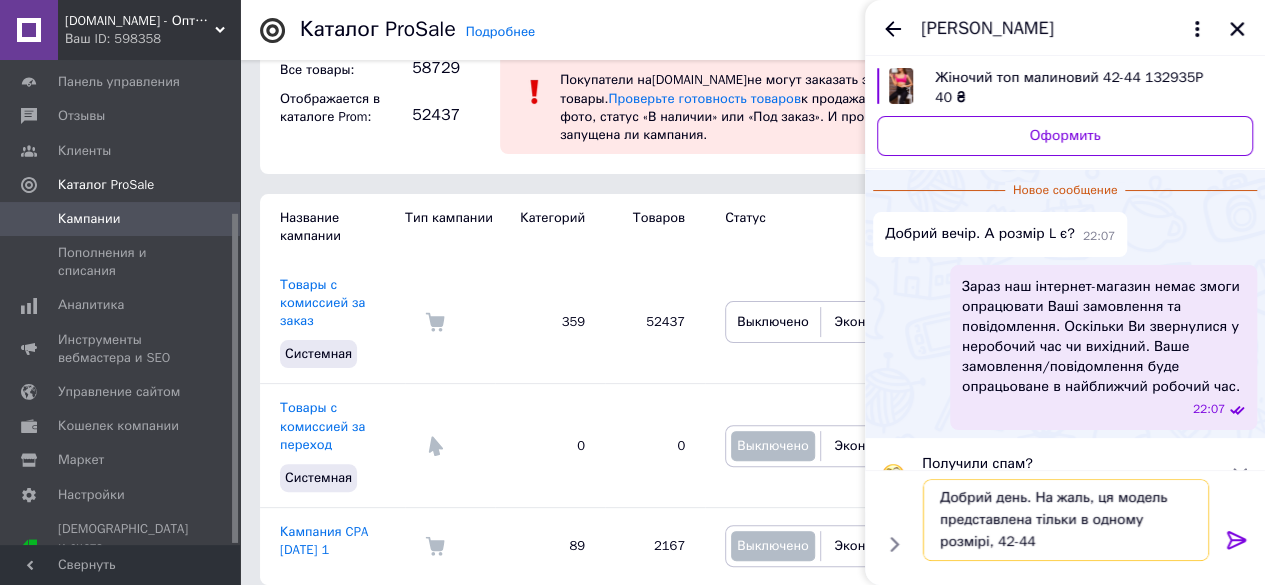 type 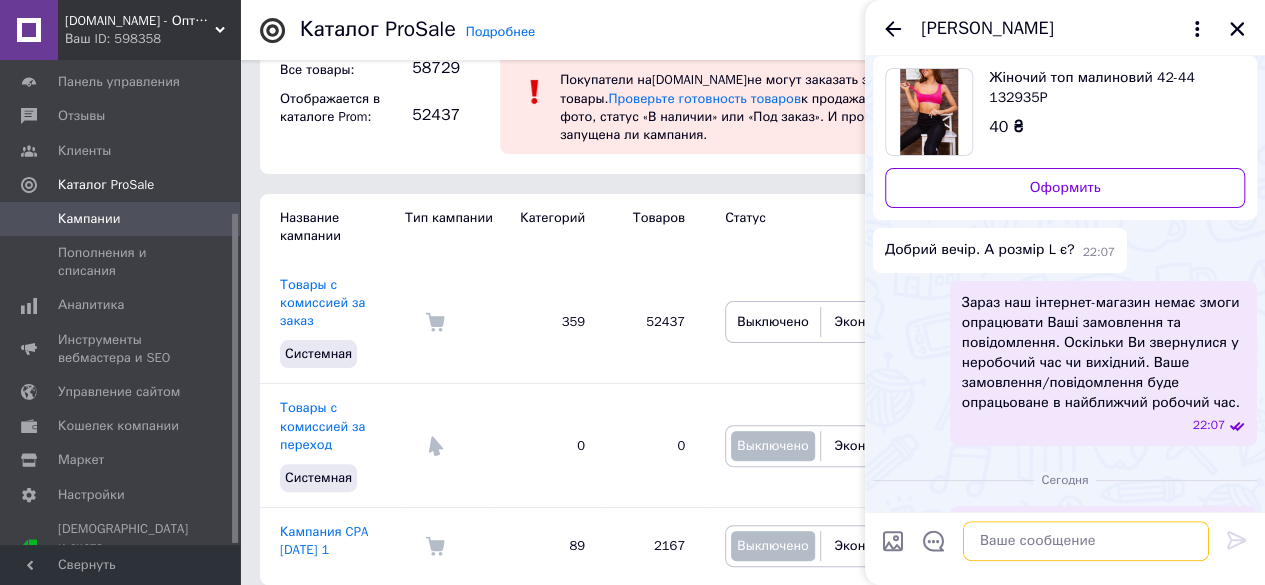 scroll, scrollTop: 0, scrollLeft: 0, axis: both 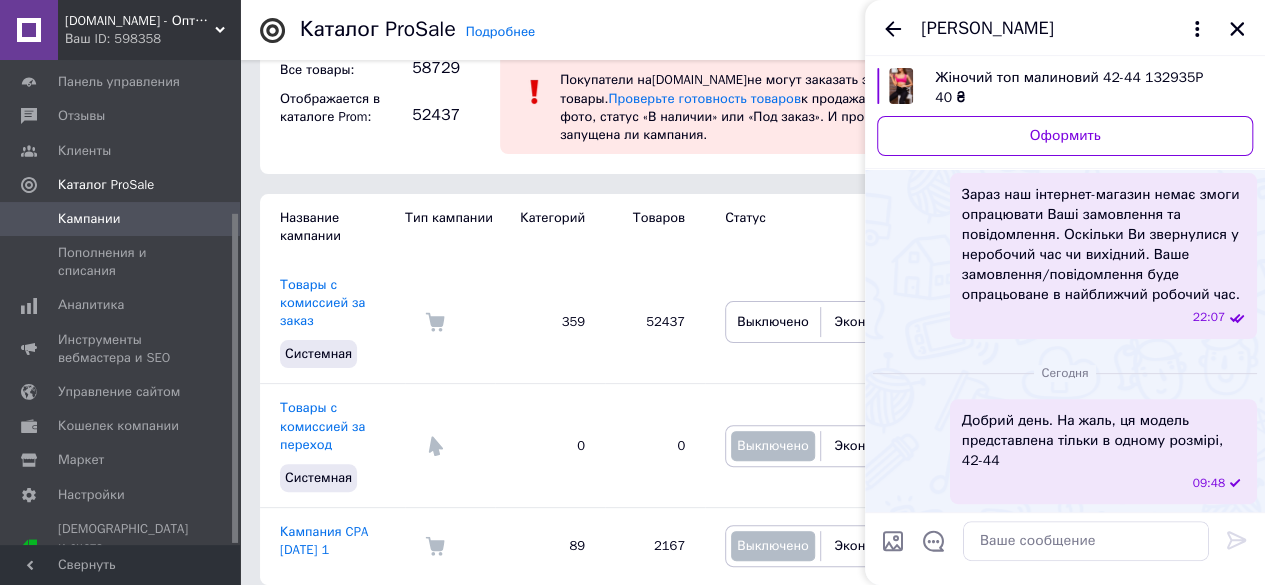 click 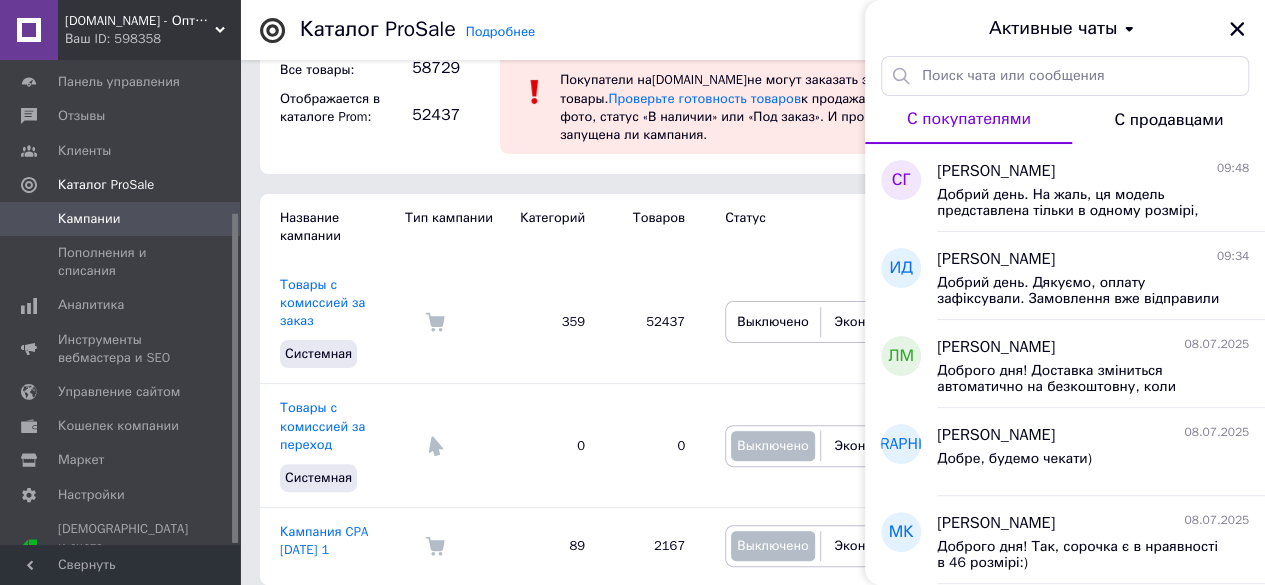 drag, startPoint x: 1242, startPoint y: 32, endPoint x: 930, endPoint y: 119, distance: 323.90277 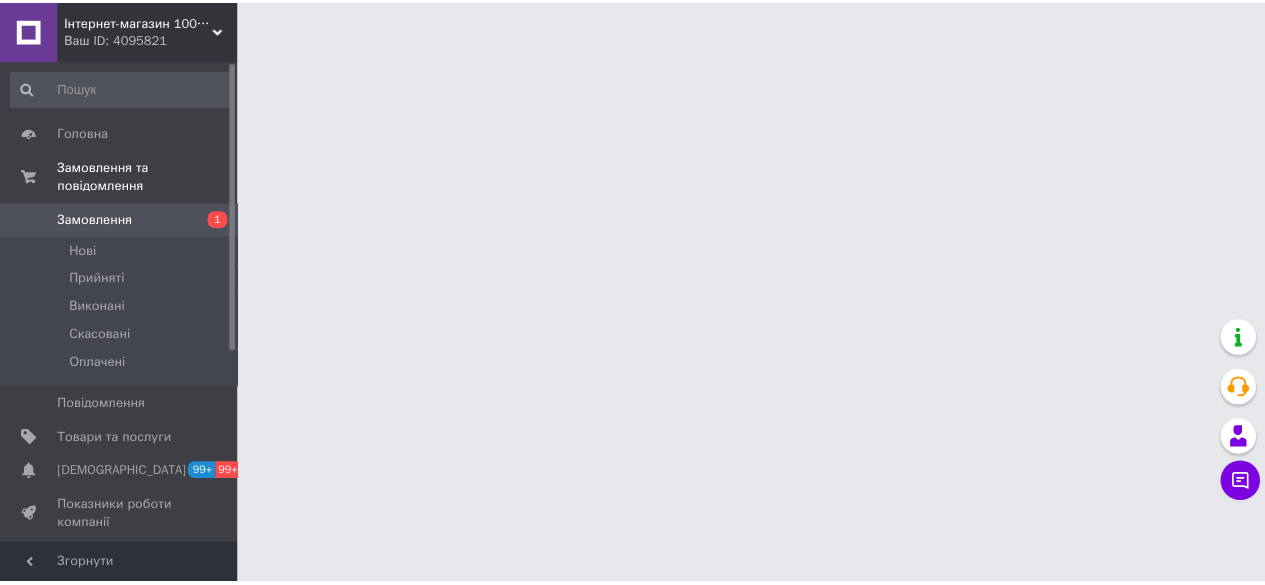 scroll, scrollTop: 0, scrollLeft: 0, axis: both 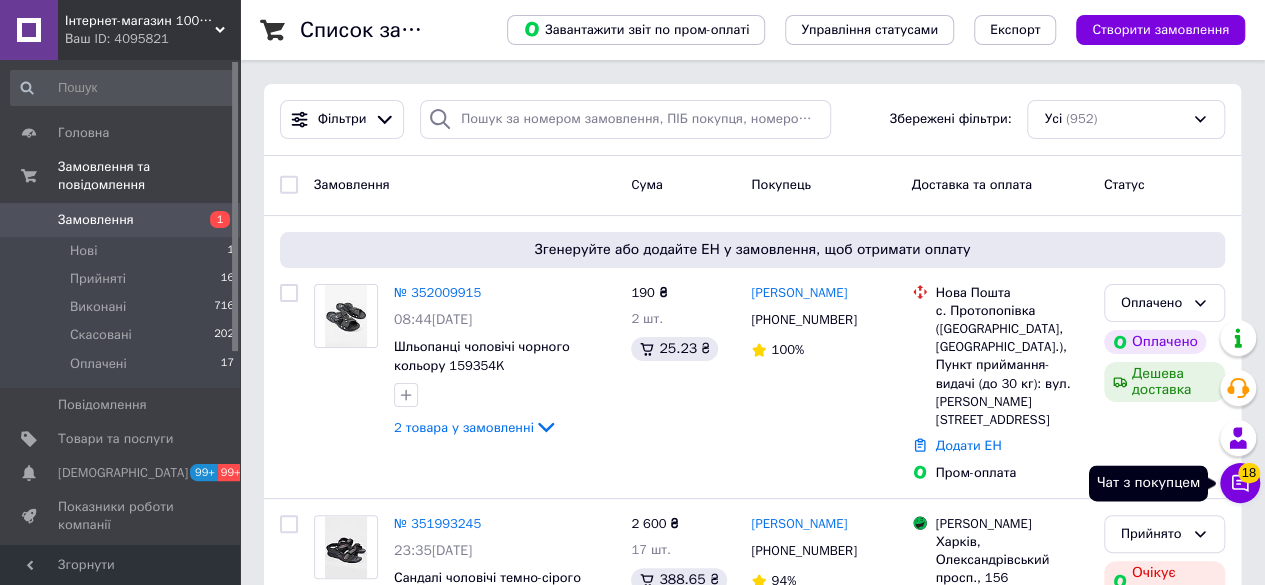 click 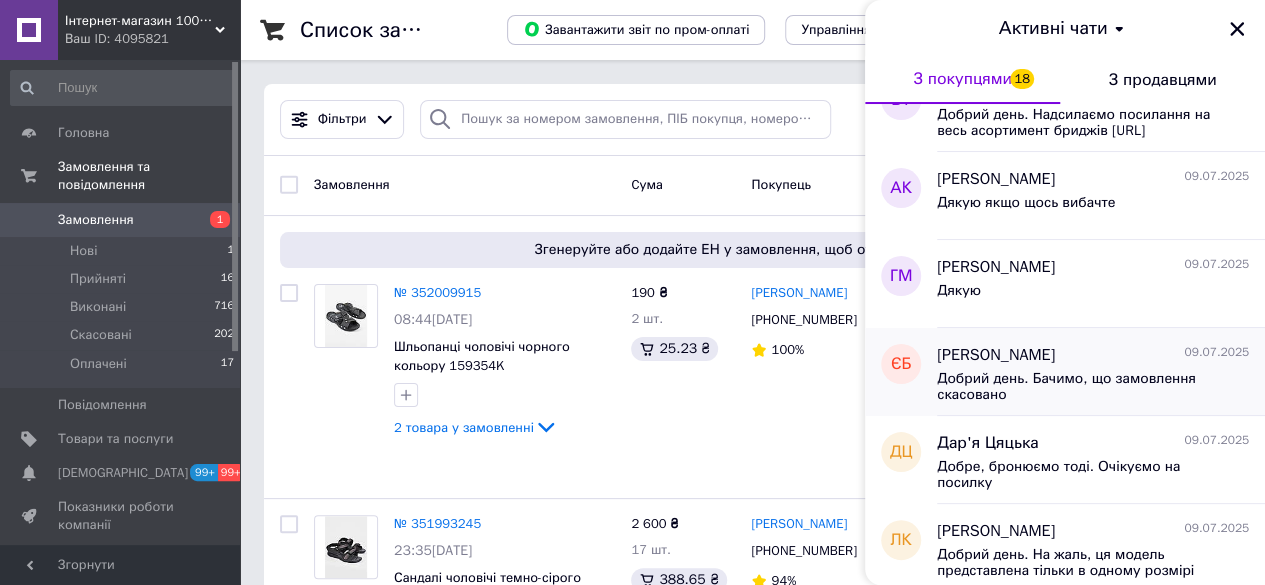 scroll, scrollTop: 600, scrollLeft: 0, axis: vertical 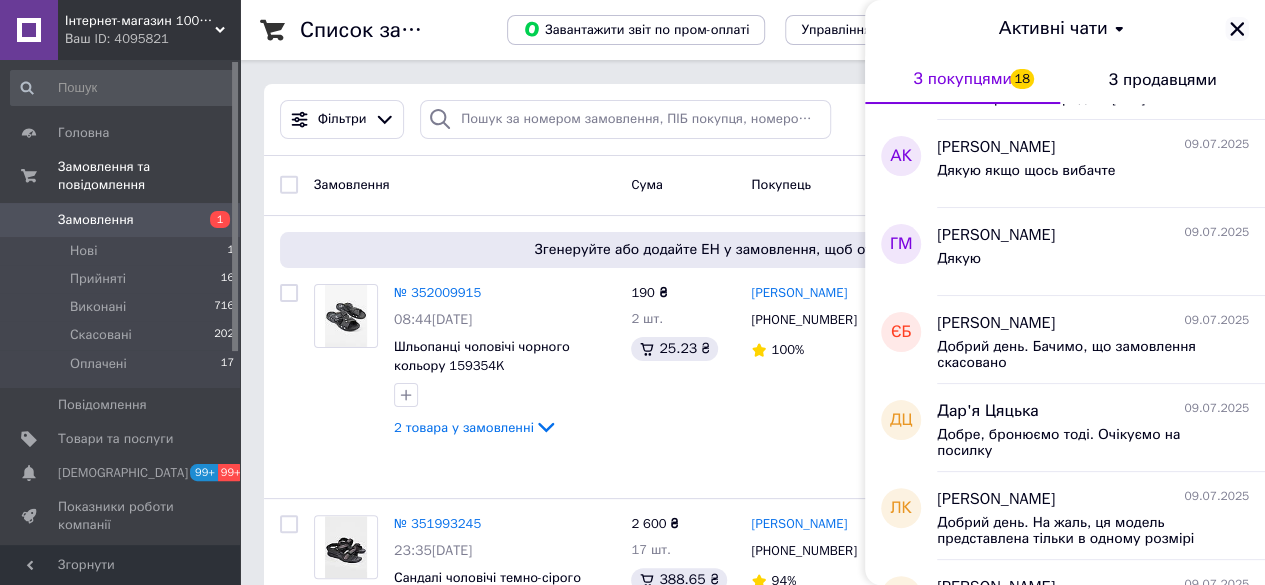 click 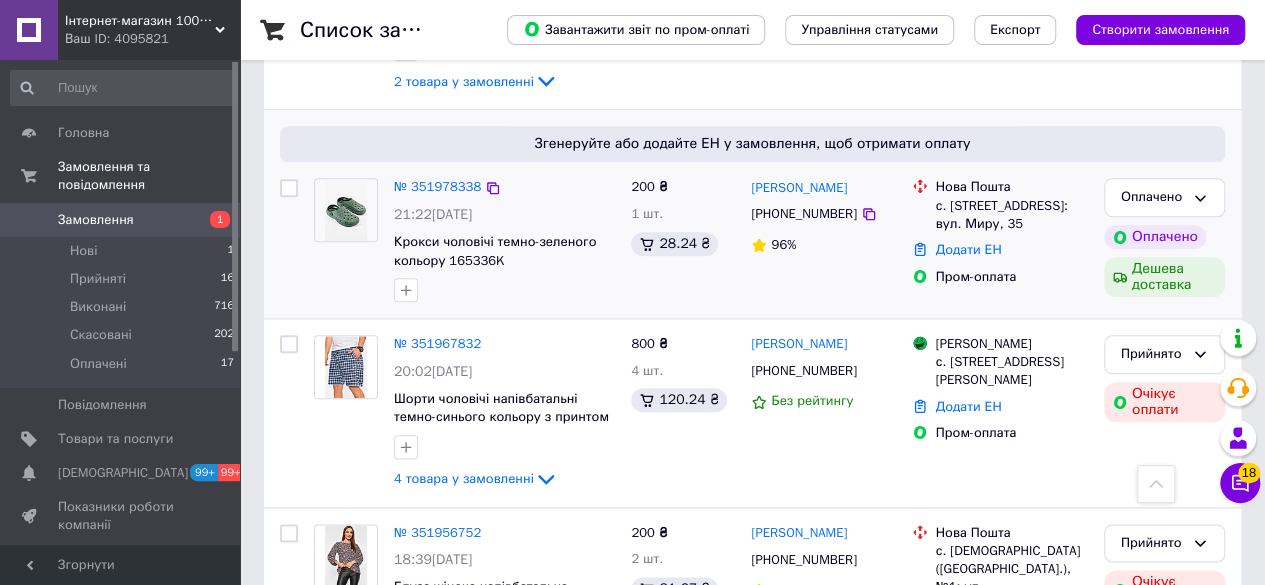 scroll, scrollTop: 1200, scrollLeft: 0, axis: vertical 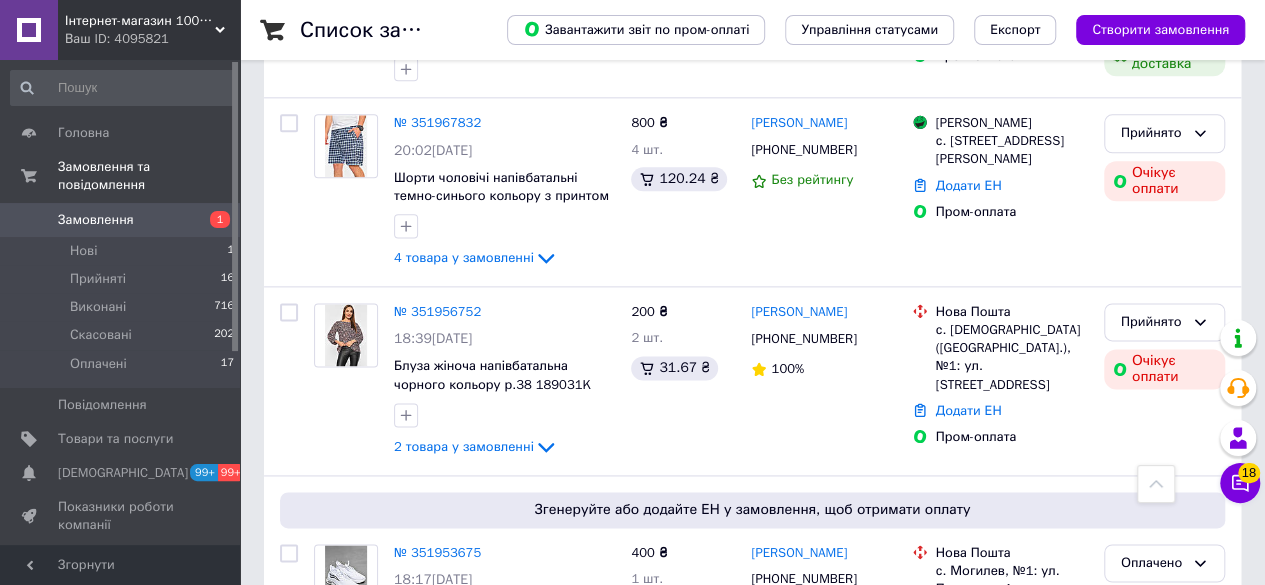 click on "Ваш ID: 4095821" at bounding box center [152, 39] 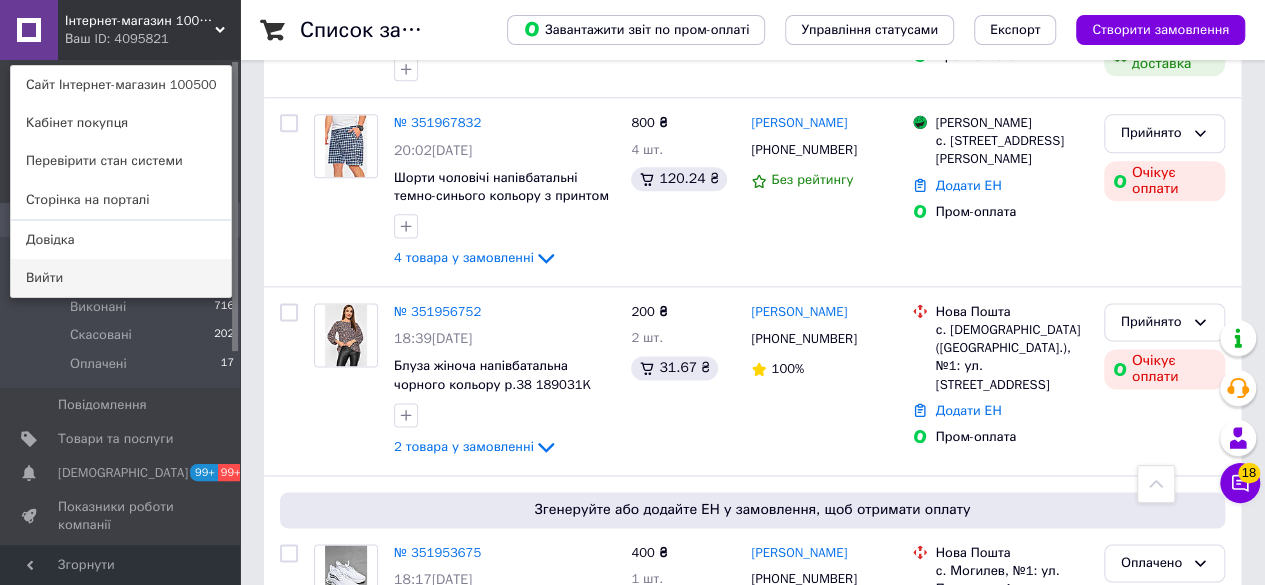 click on "Вийти" at bounding box center (121, 278) 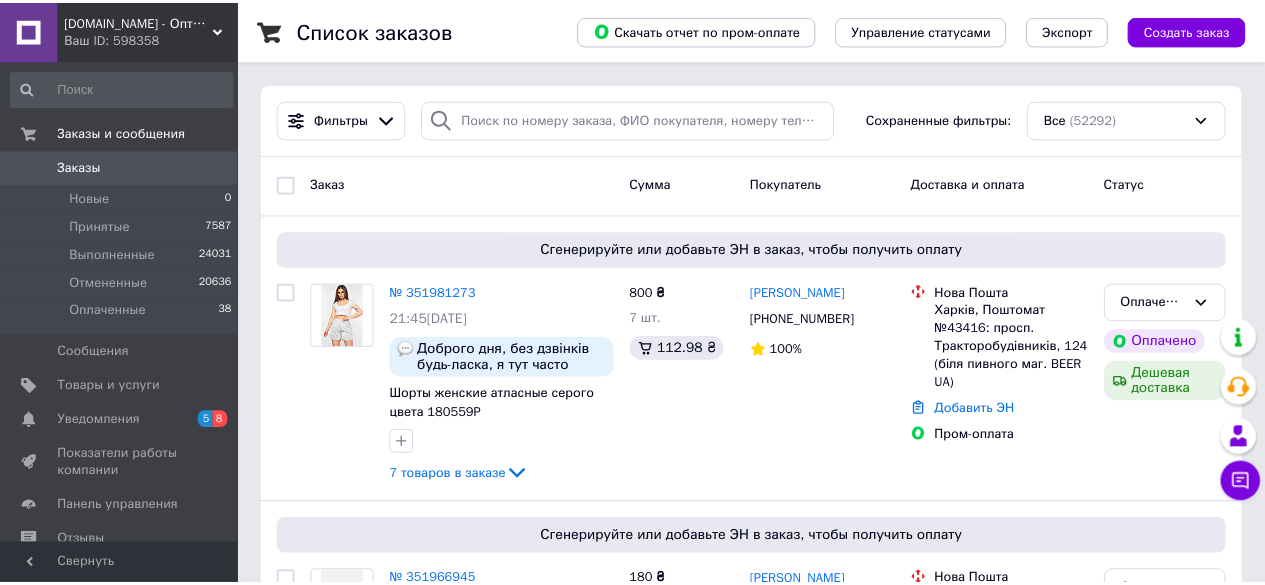scroll, scrollTop: 0, scrollLeft: 0, axis: both 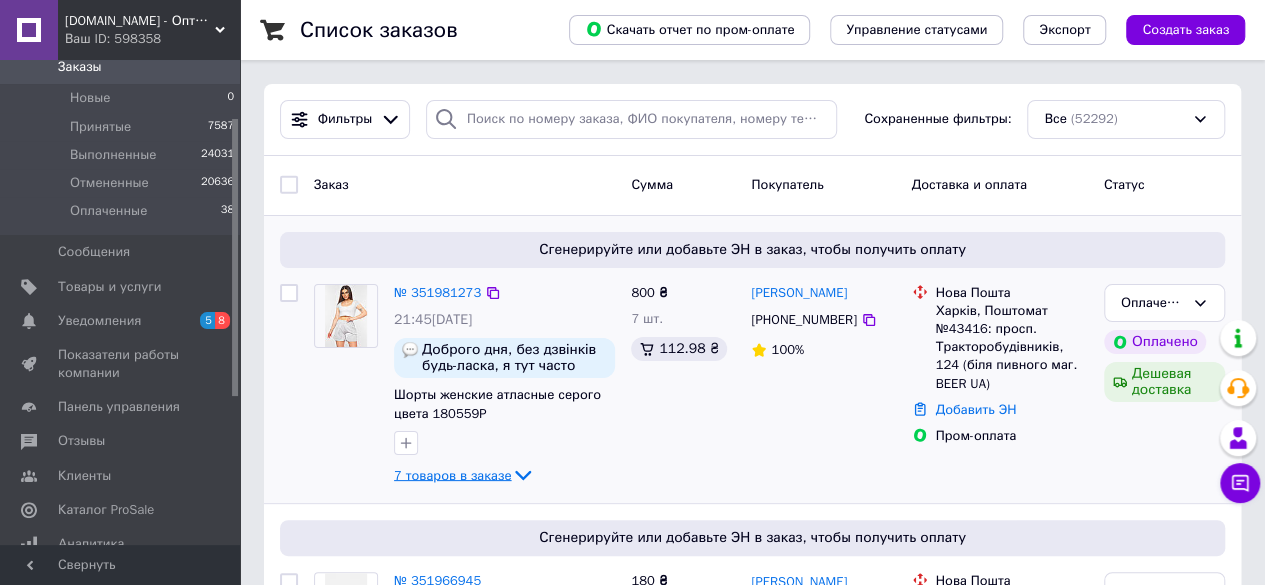 click 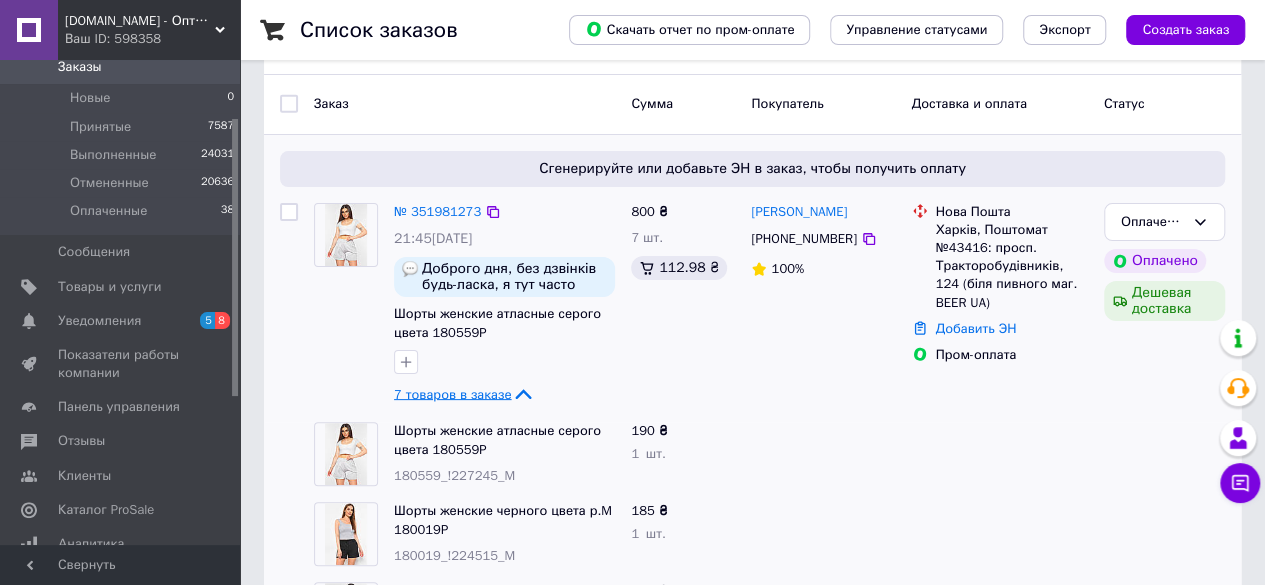scroll, scrollTop: 100, scrollLeft: 0, axis: vertical 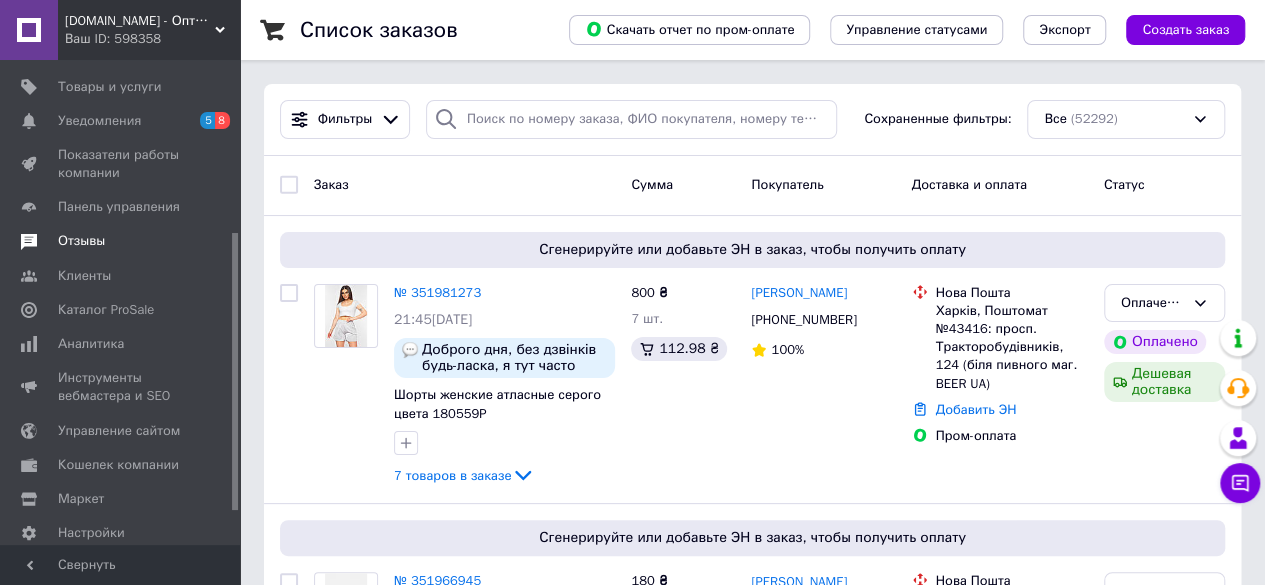 click on "Отзывы" at bounding box center [81, 241] 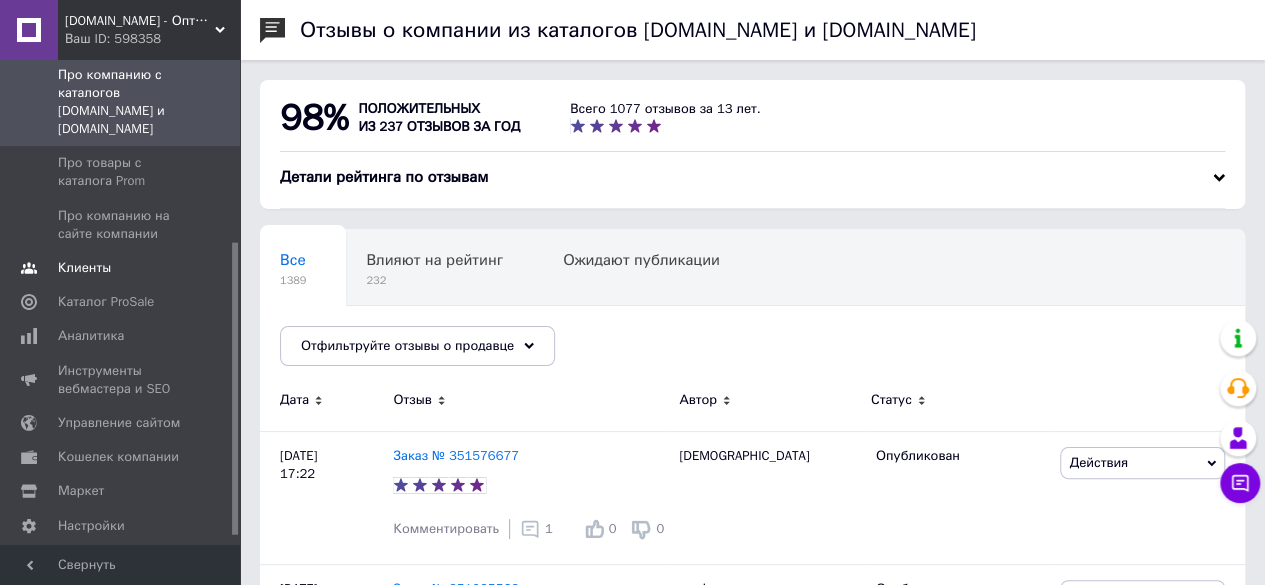 drag, startPoint x: 108, startPoint y: 149, endPoint x: 238, endPoint y: 238, distance: 157.54681 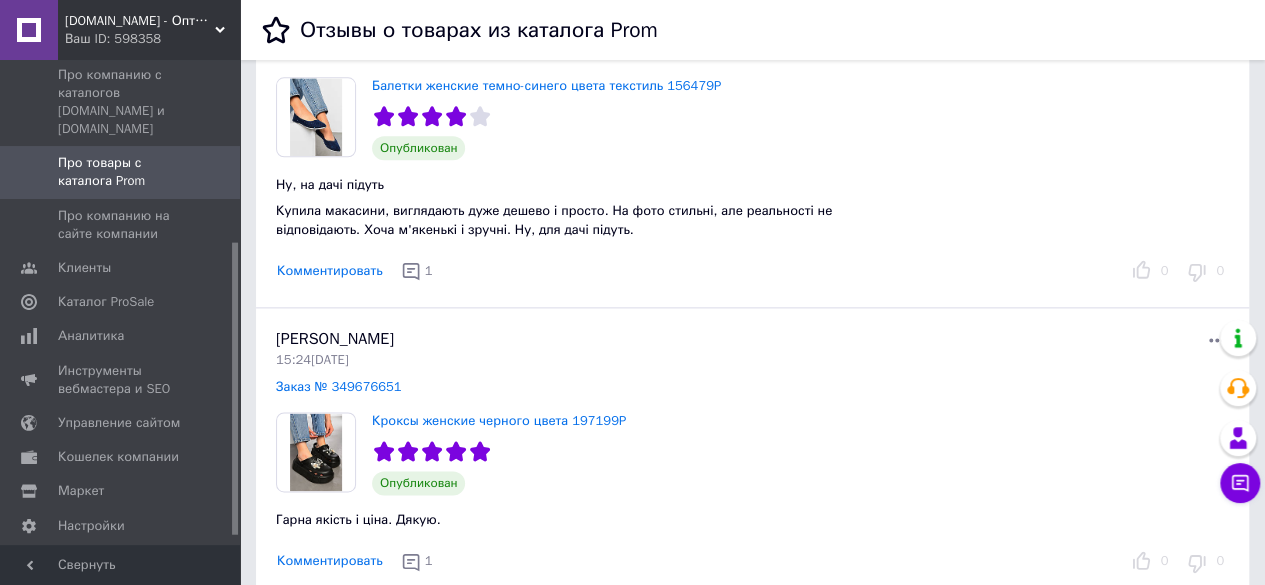 scroll, scrollTop: 1100, scrollLeft: 0, axis: vertical 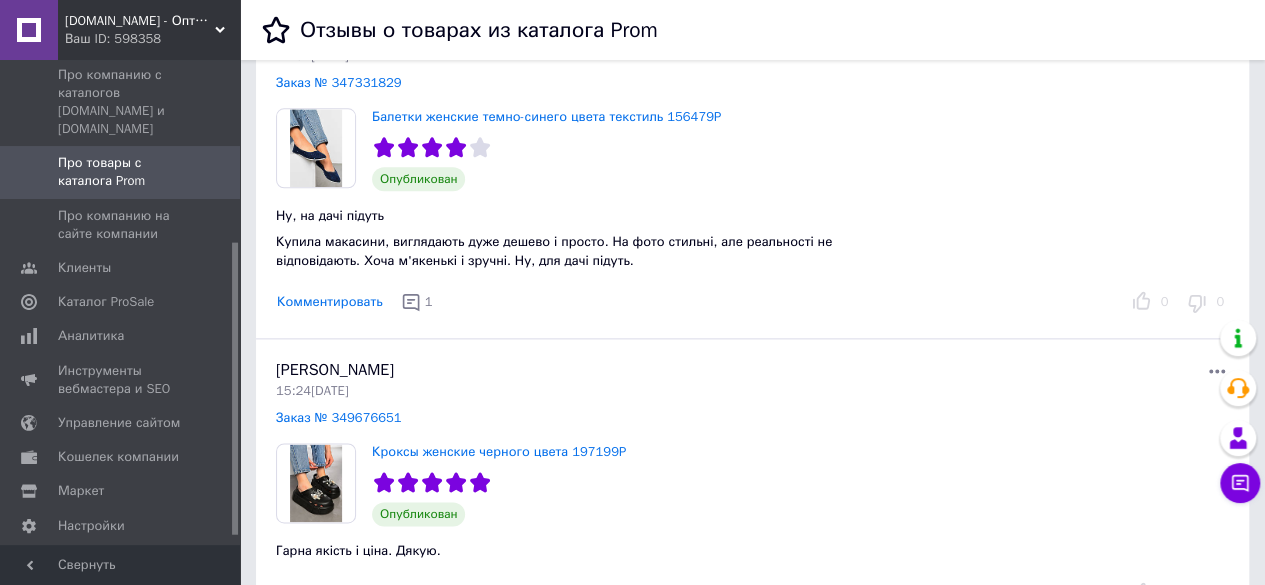 click on "1" at bounding box center [429, 301] 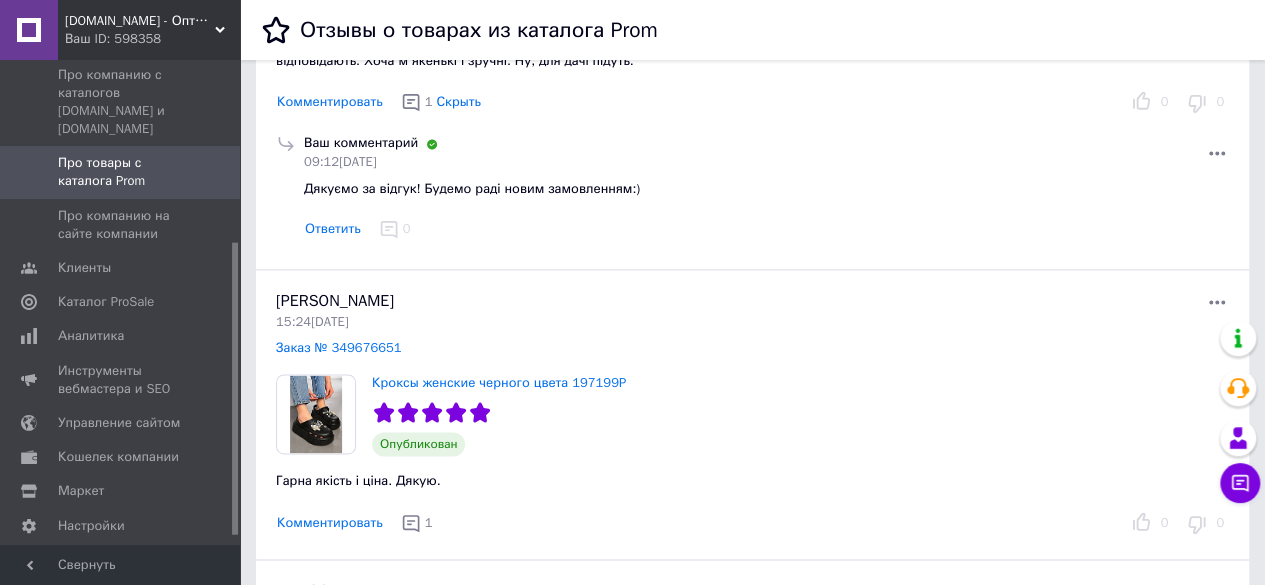 scroll, scrollTop: 1000, scrollLeft: 0, axis: vertical 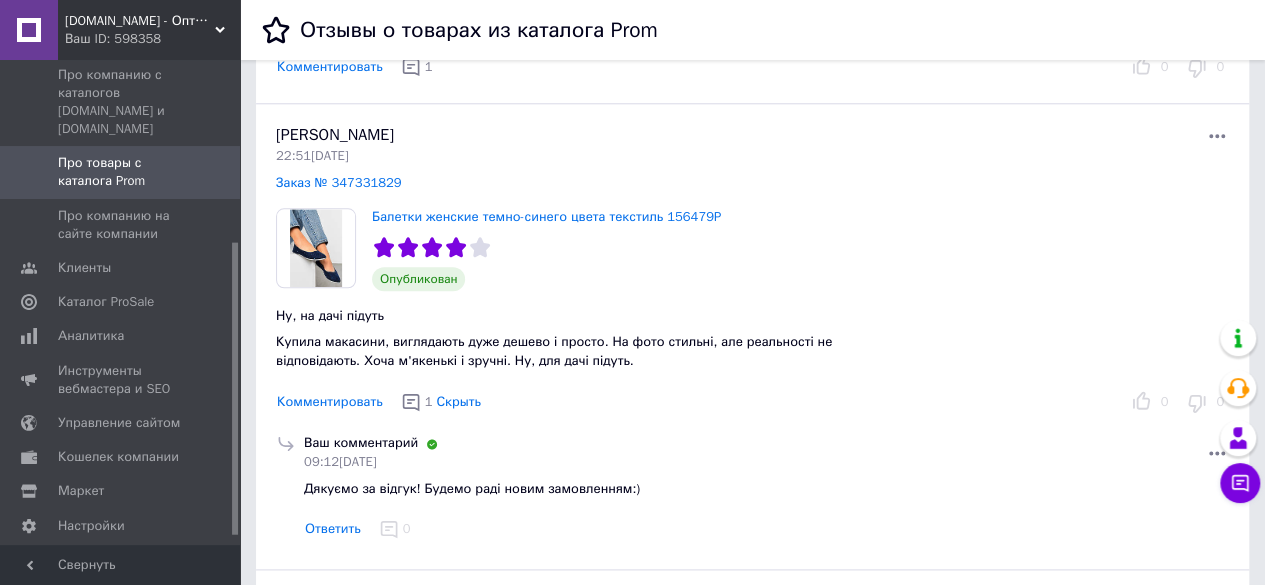 click at bounding box center (316, 248) 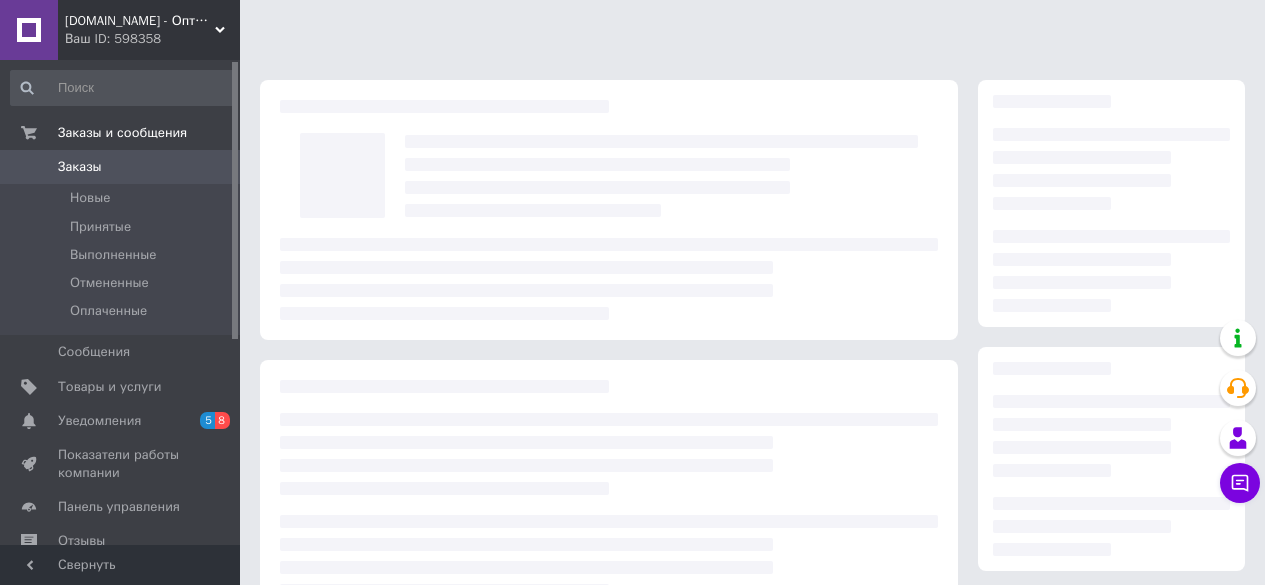 scroll, scrollTop: 0, scrollLeft: 0, axis: both 